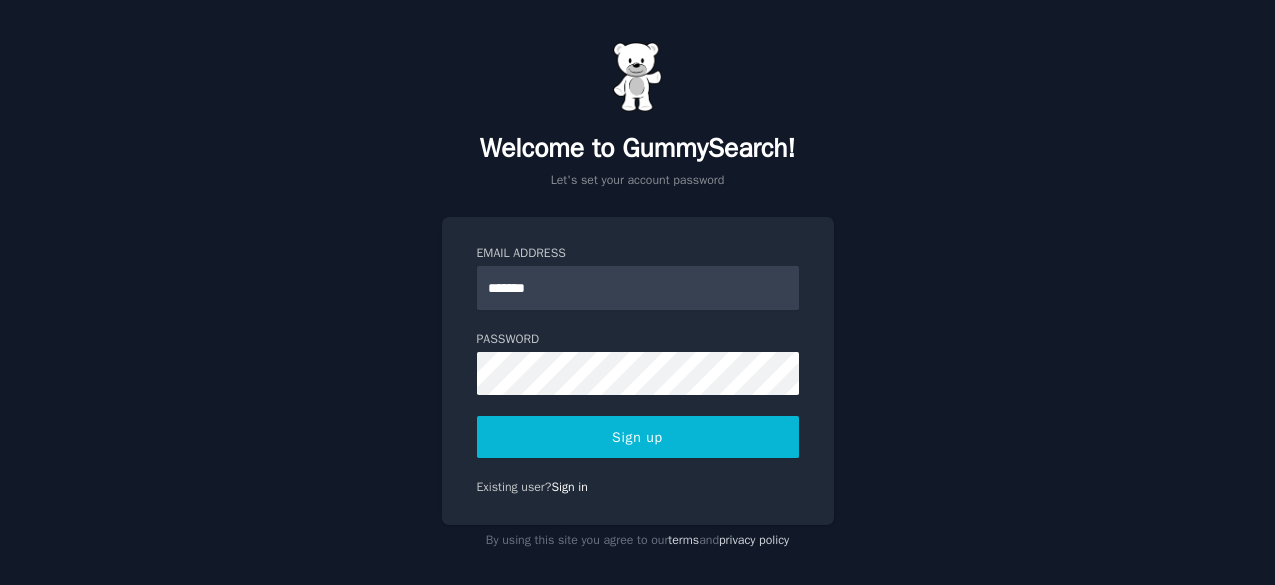 scroll, scrollTop: 0, scrollLeft: 0, axis: both 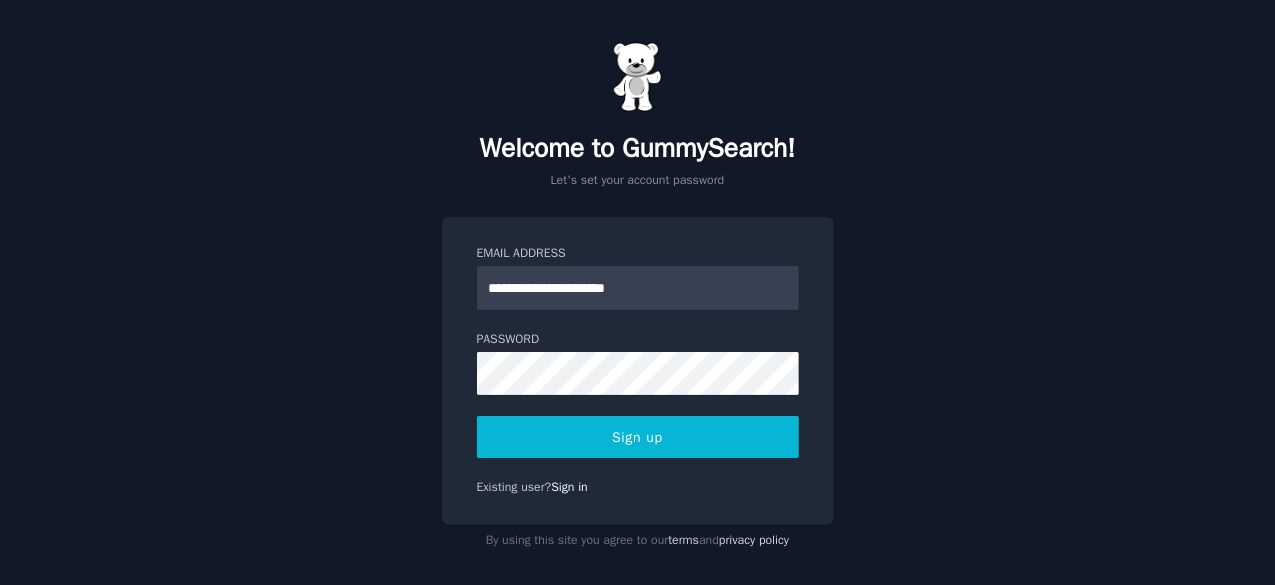 type on "**********" 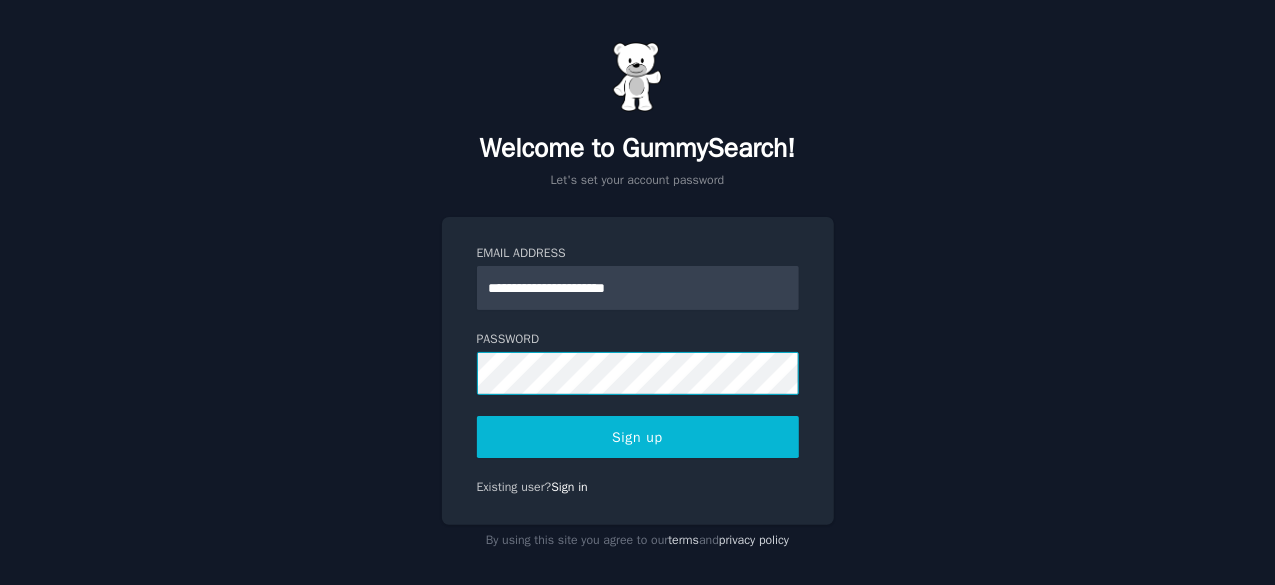 click on "Sign up" at bounding box center [638, 437] 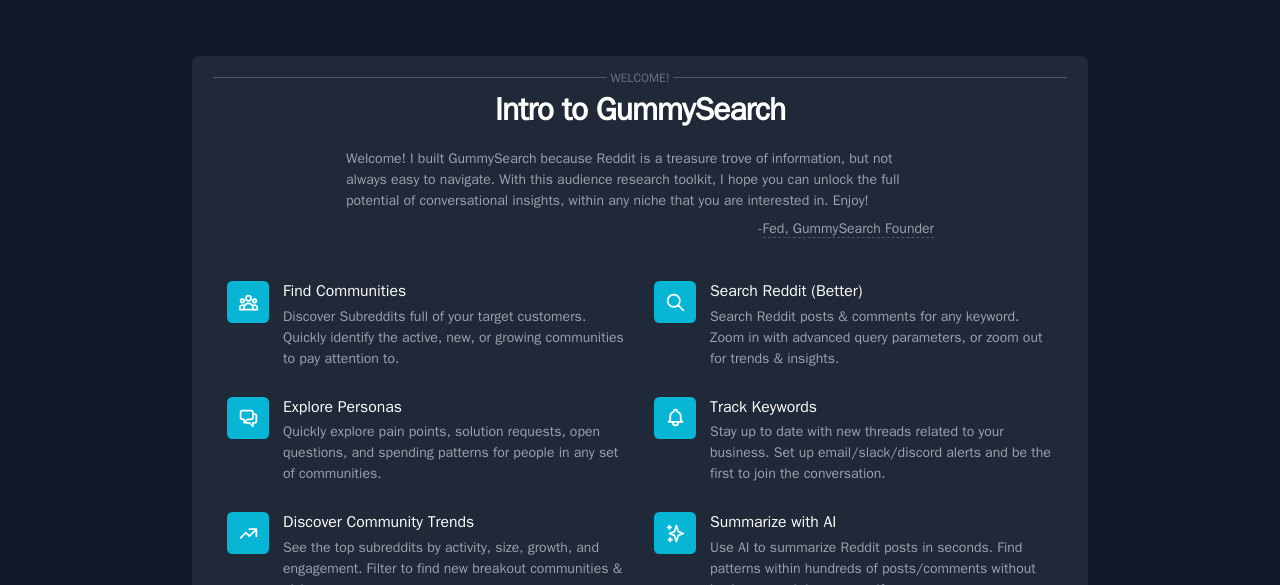 scroll, scrollTop: 0, scrollLeft: 0, axis: both 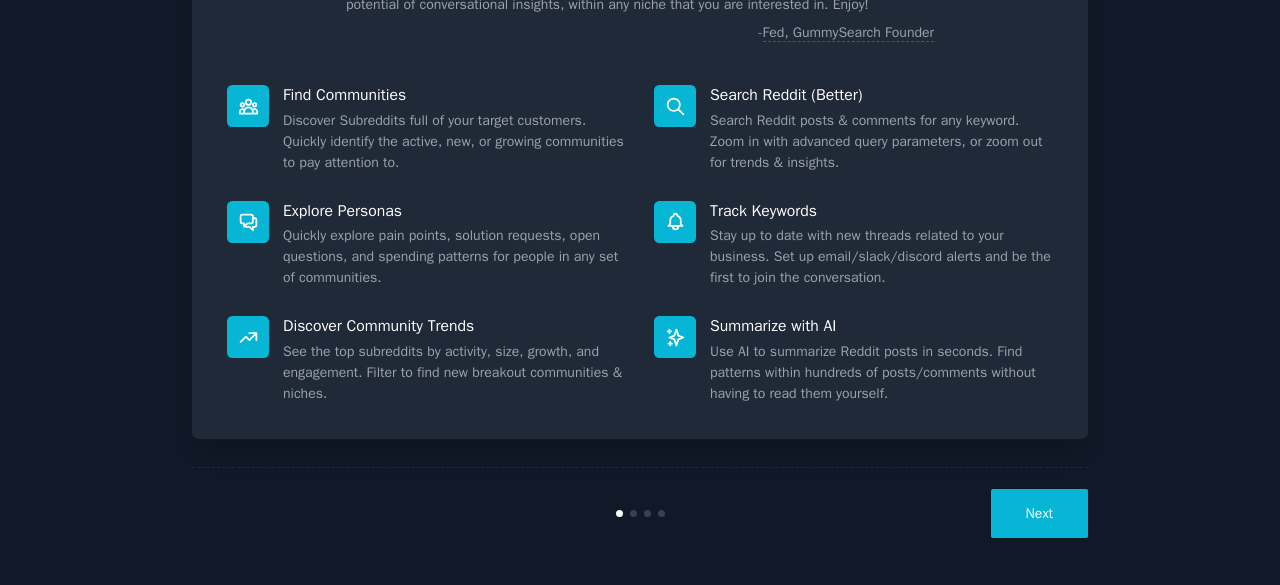 click on "Next" at bounding box center (1039, 513) 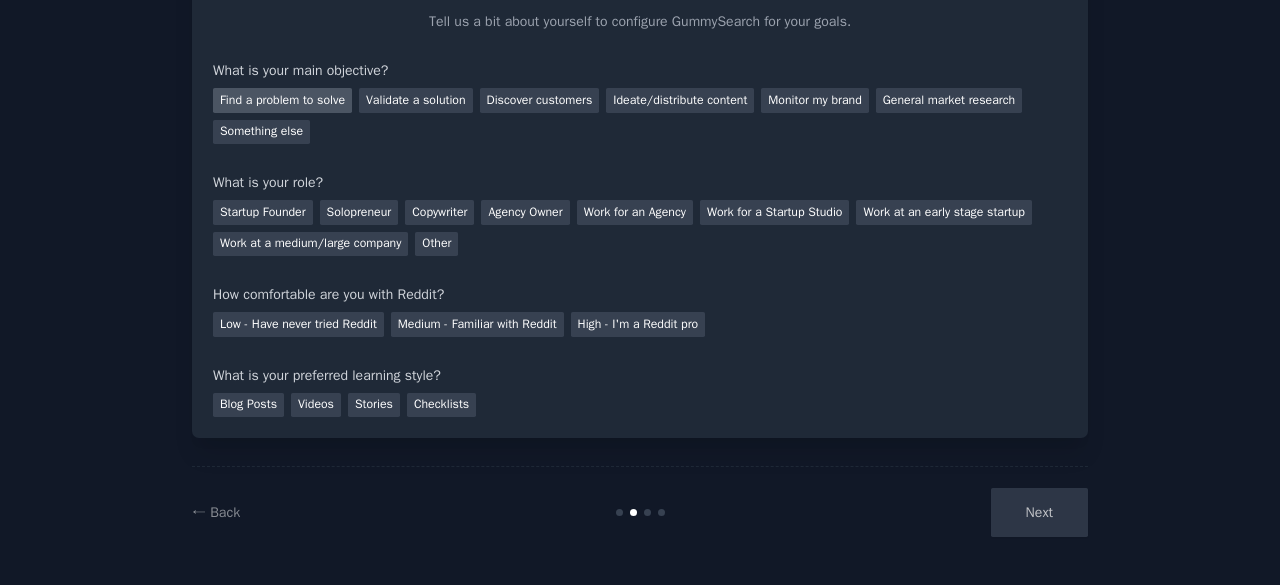 click on "Find a problem to solve" at bounding box center [282, 100] 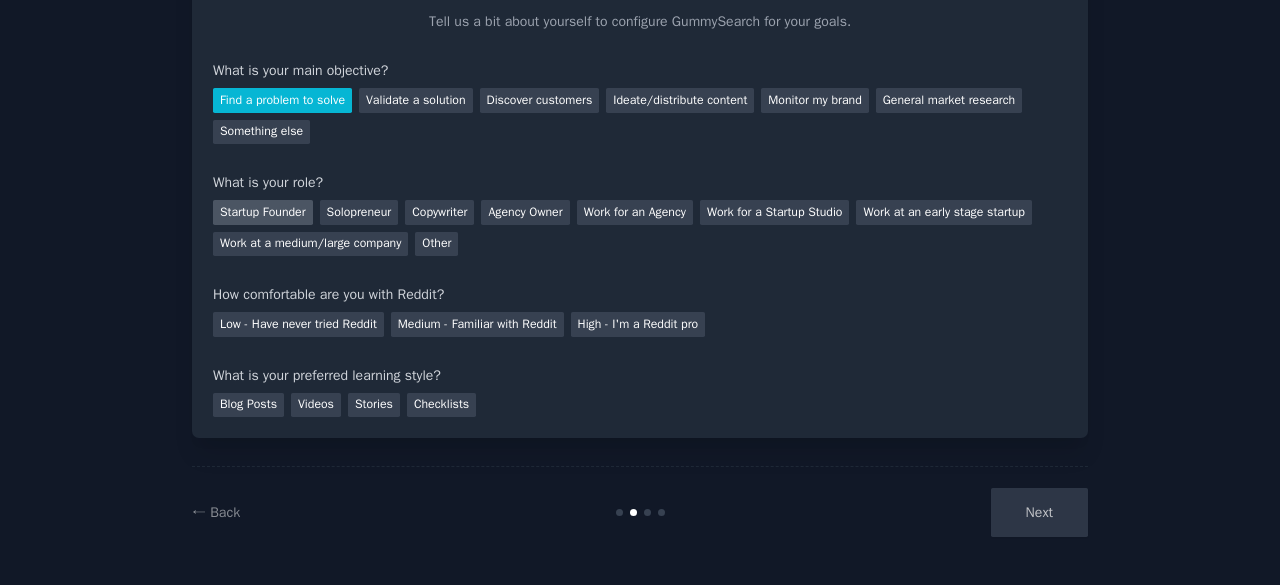 click on "Startup Founder" at bounding box center [263, 212] 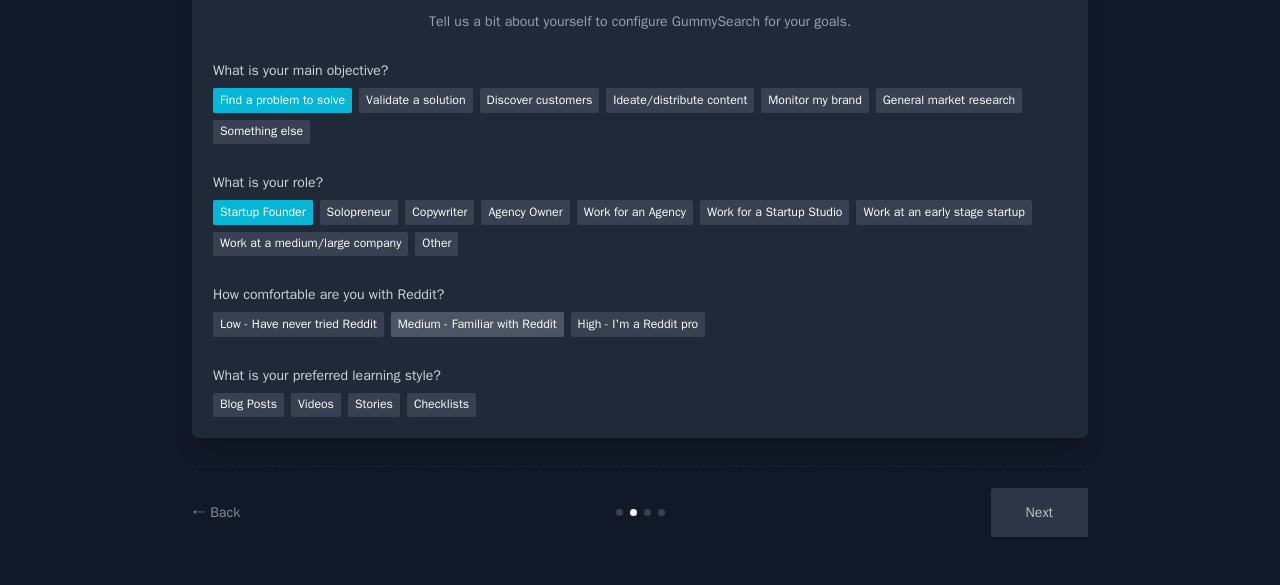 click on "Medium - Familiar with Reddit" at bounding box center (477, 324) 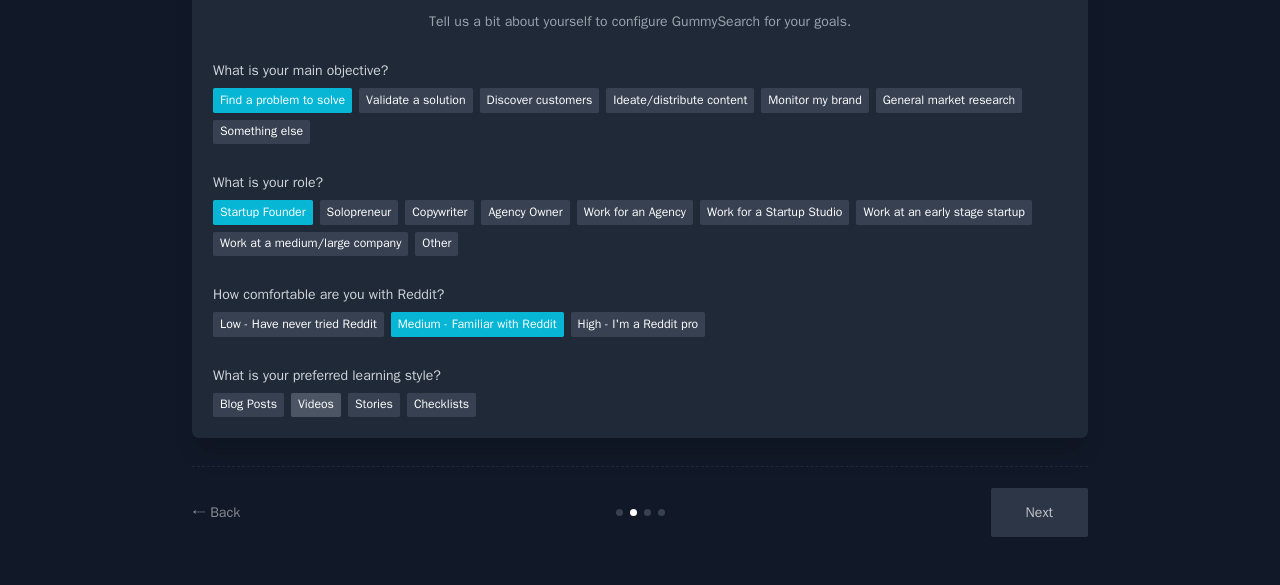 click on "Videos" at bounding box center [316, 405] 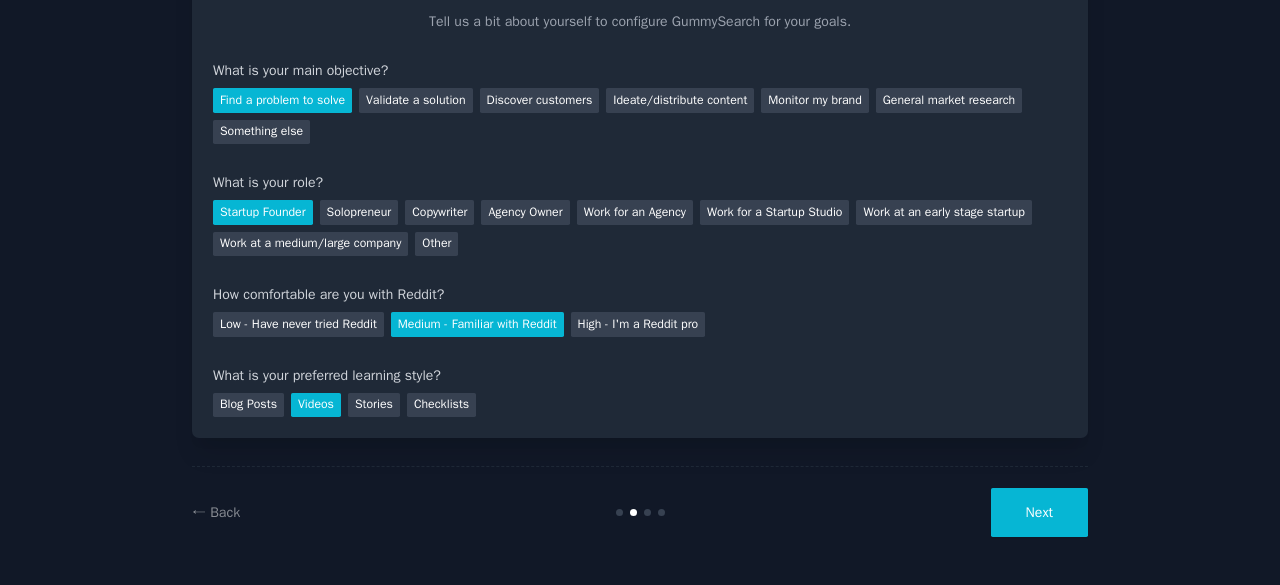 click on "Next" at bounding box center [1039, 512] 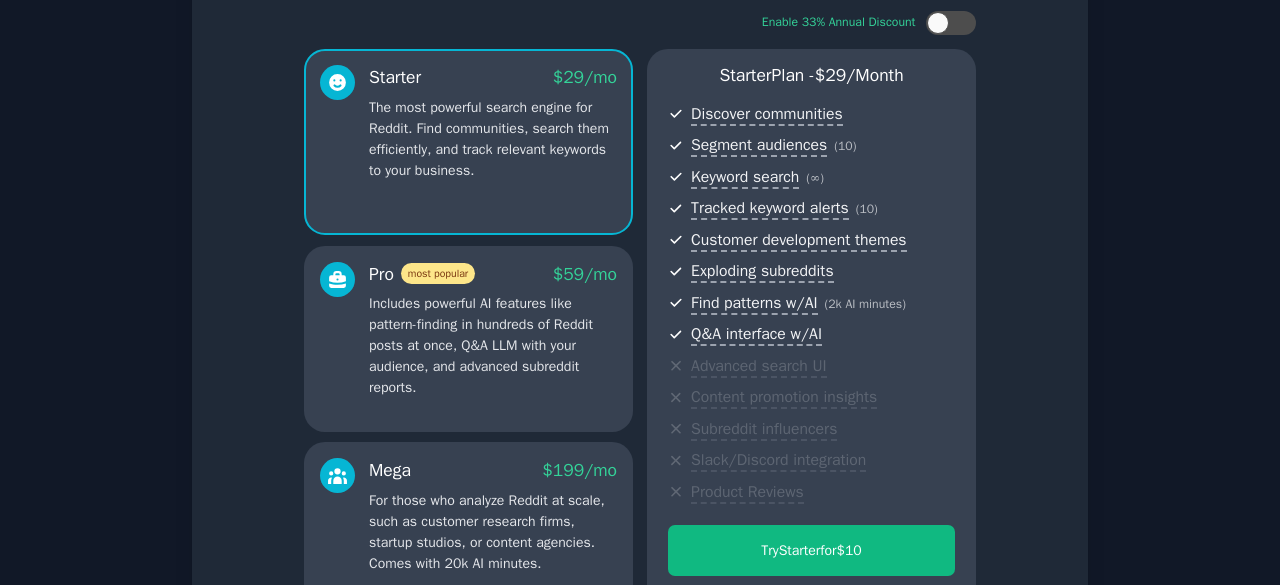 scroll, scrollTop: 362, scrollLeft: 0, axis: vertical 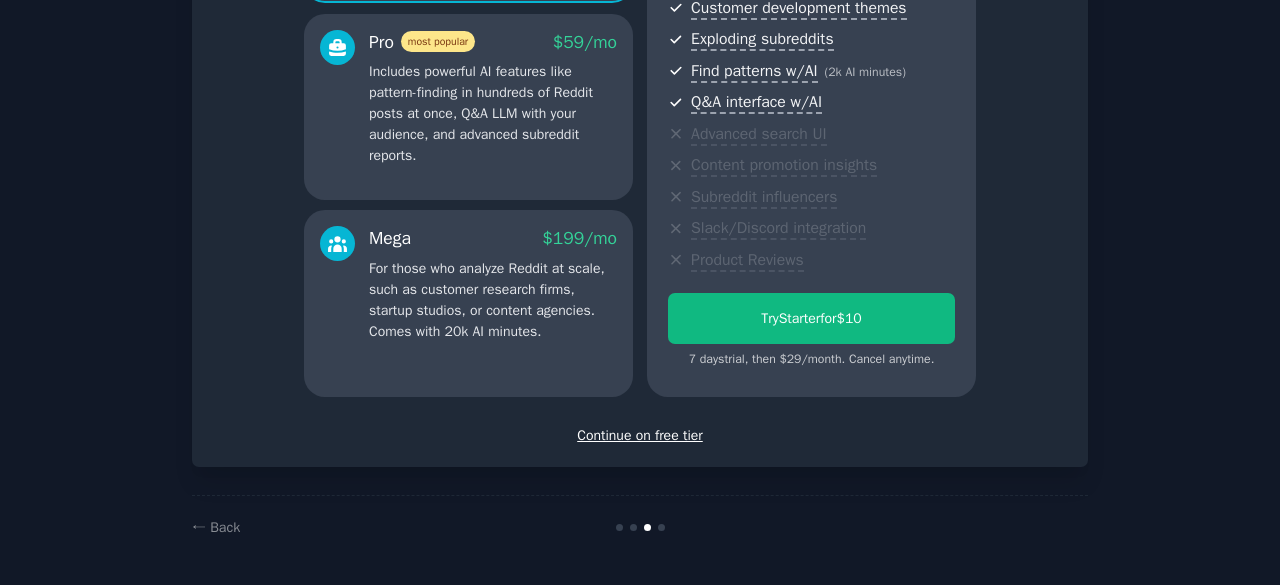 click on "Continue on free tier" at bounding box center (640, 435) 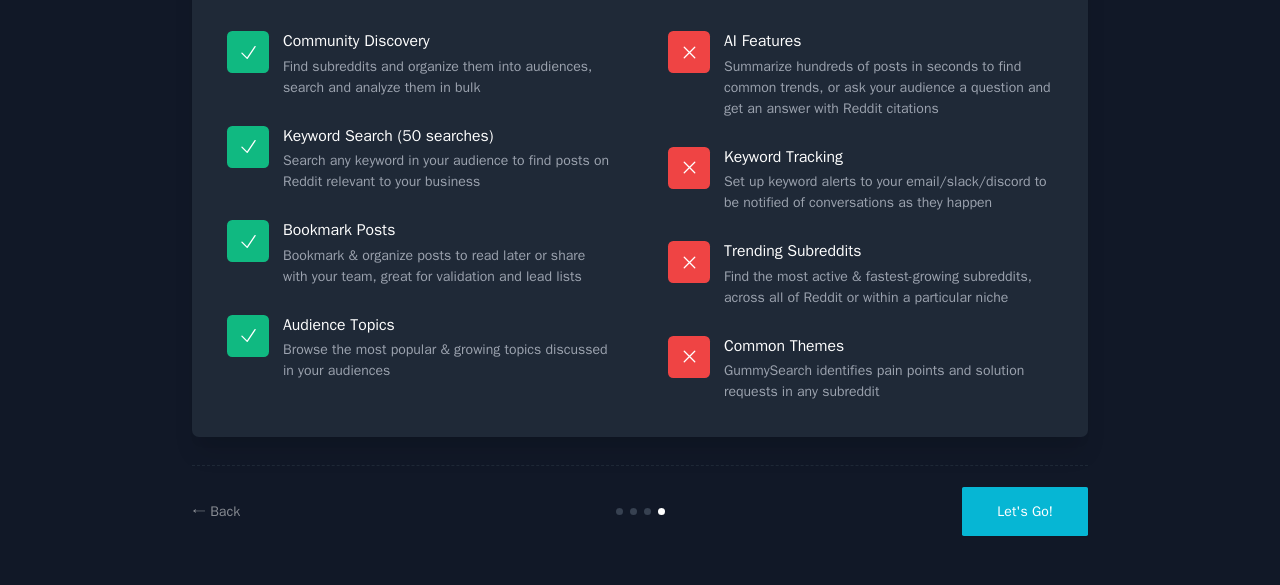 scroll, scrollTop: 193, scrollLeft: 0, axis: vertical 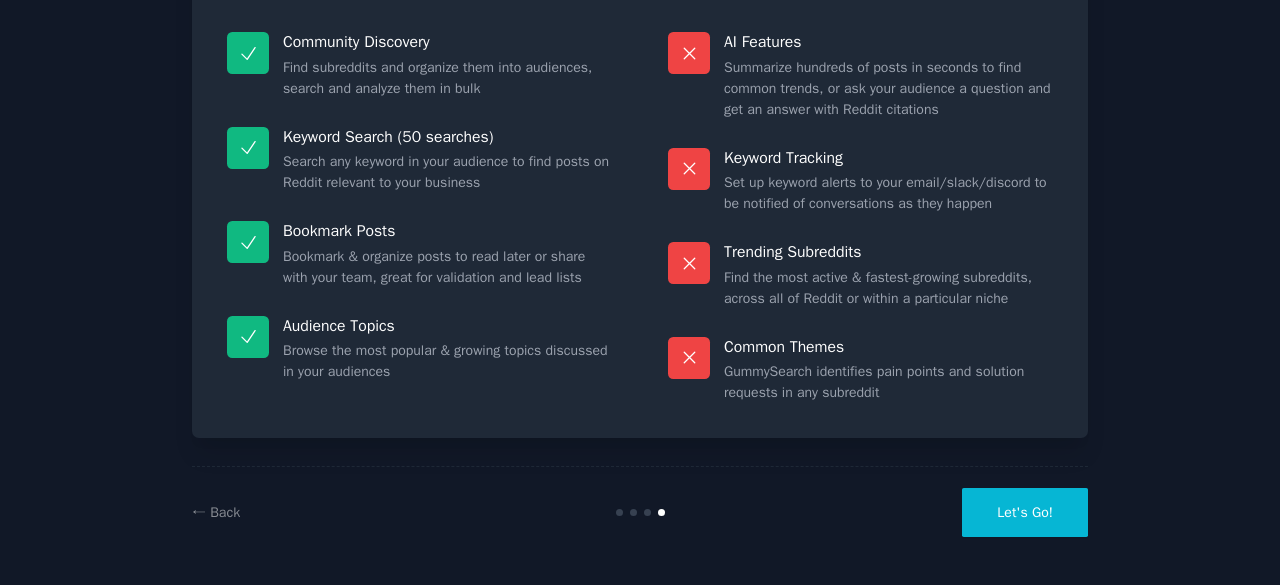 click on "Let's Go!" at bounding box center [1025, 512] 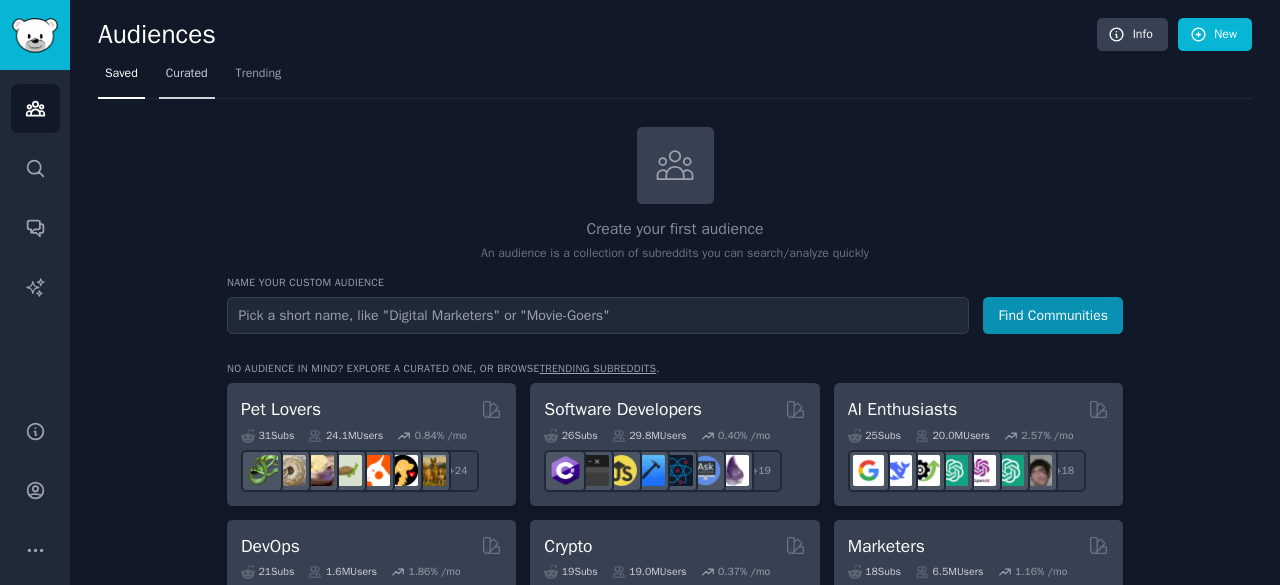 click on "Curated" at bounding box center [187, 74] 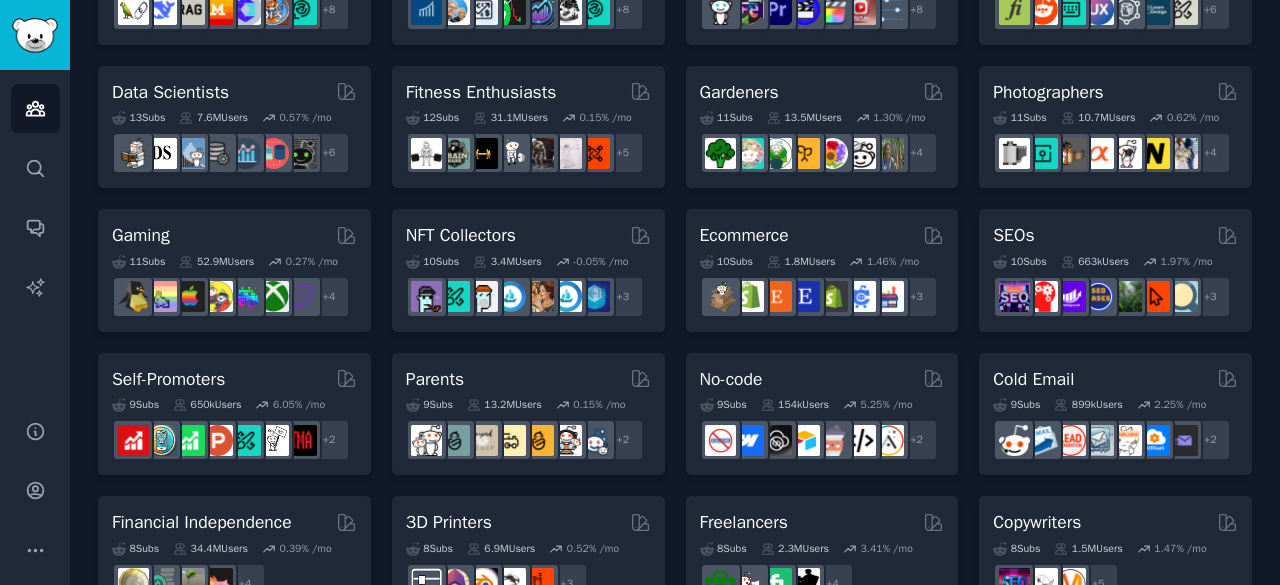 scroll, scrollTop: 524, scrollLeft: 0, axis: vertical 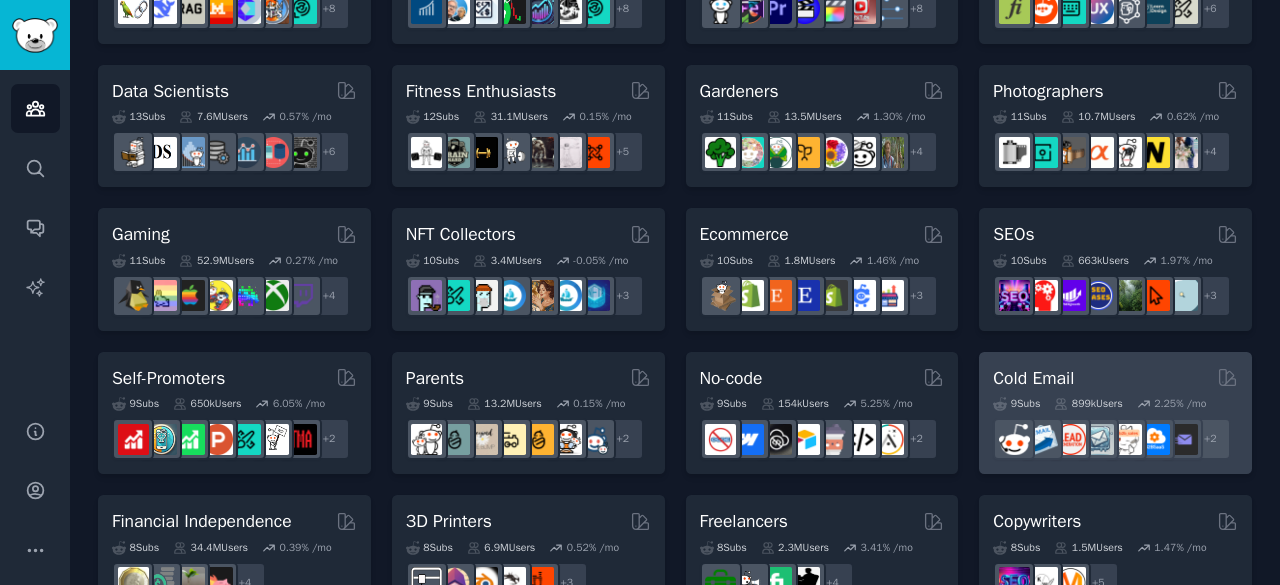 click on "Cold Email" at bounding box center (1033, 378) 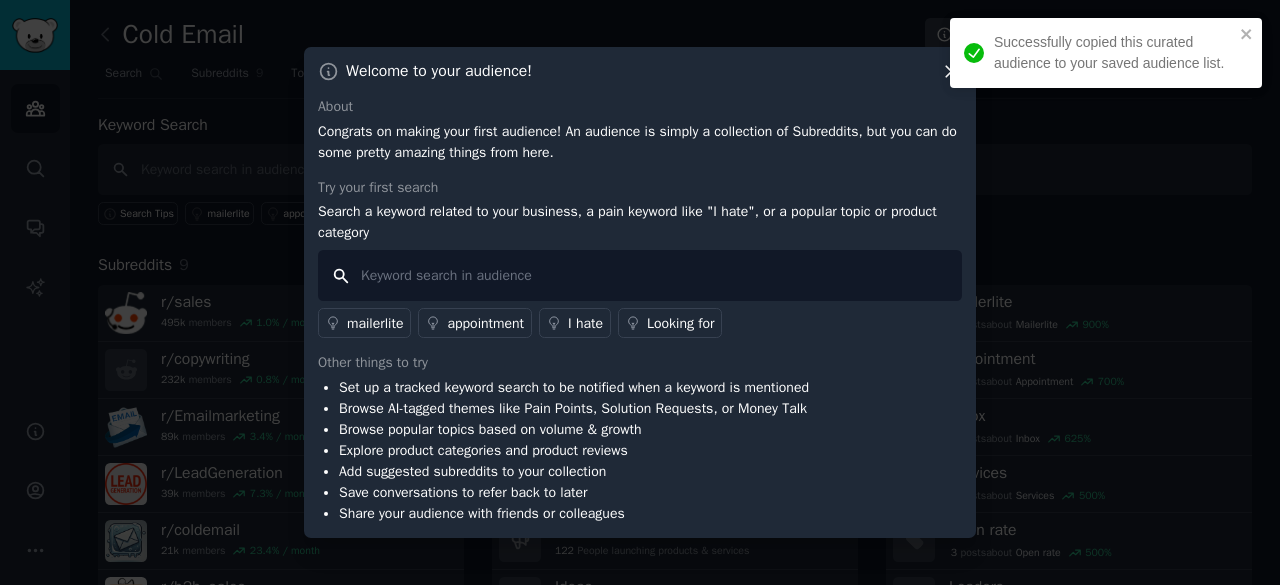 click at bounding box center (640, 275) 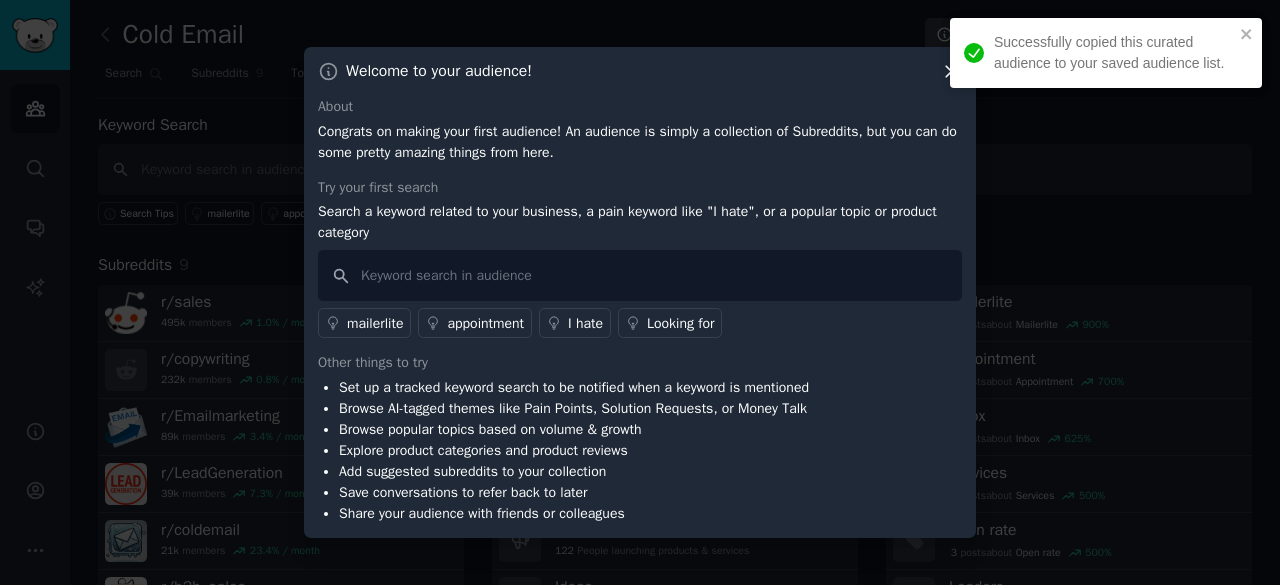 click at bounding box center [640, 292] 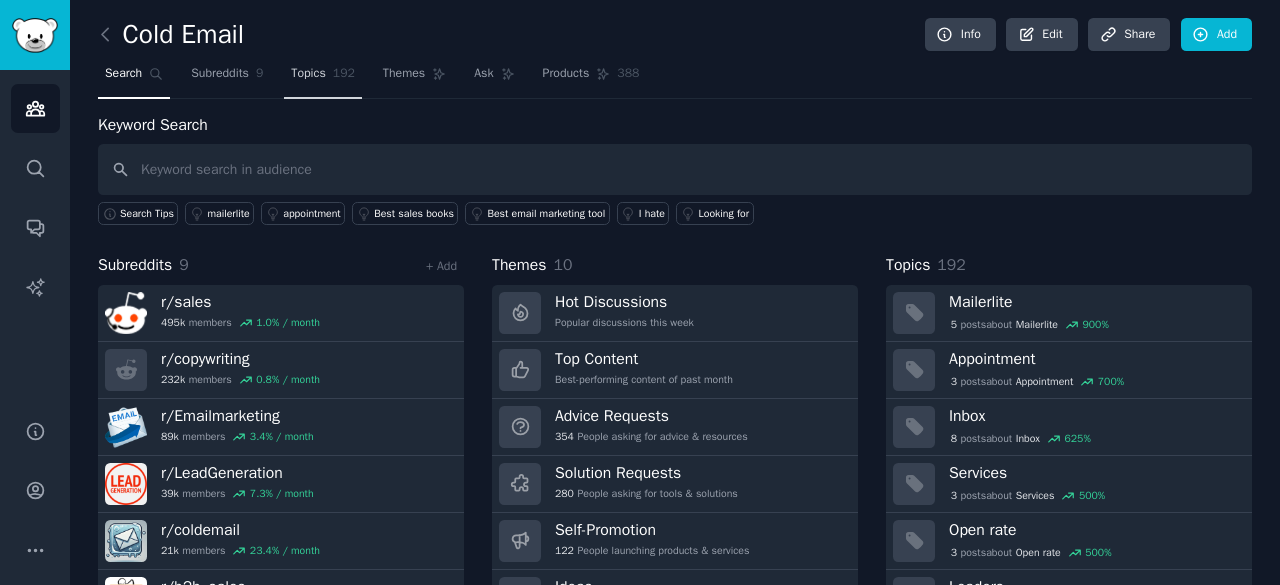 click on "192" 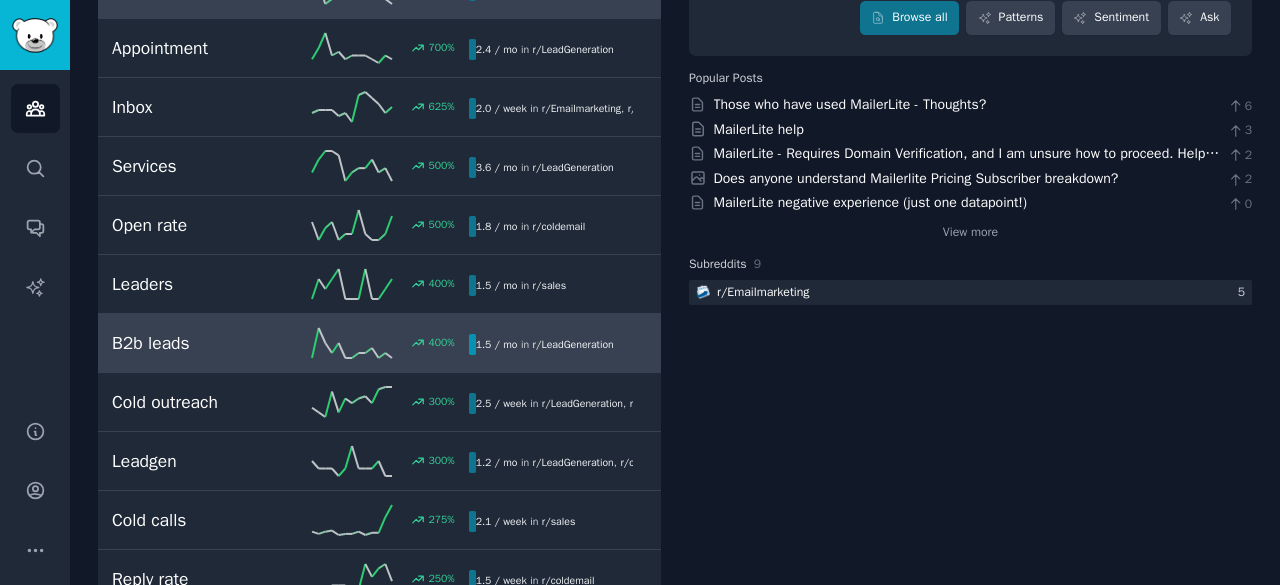 scroll, scrollTop: 250, scrollLeft: 0, axis: vertical 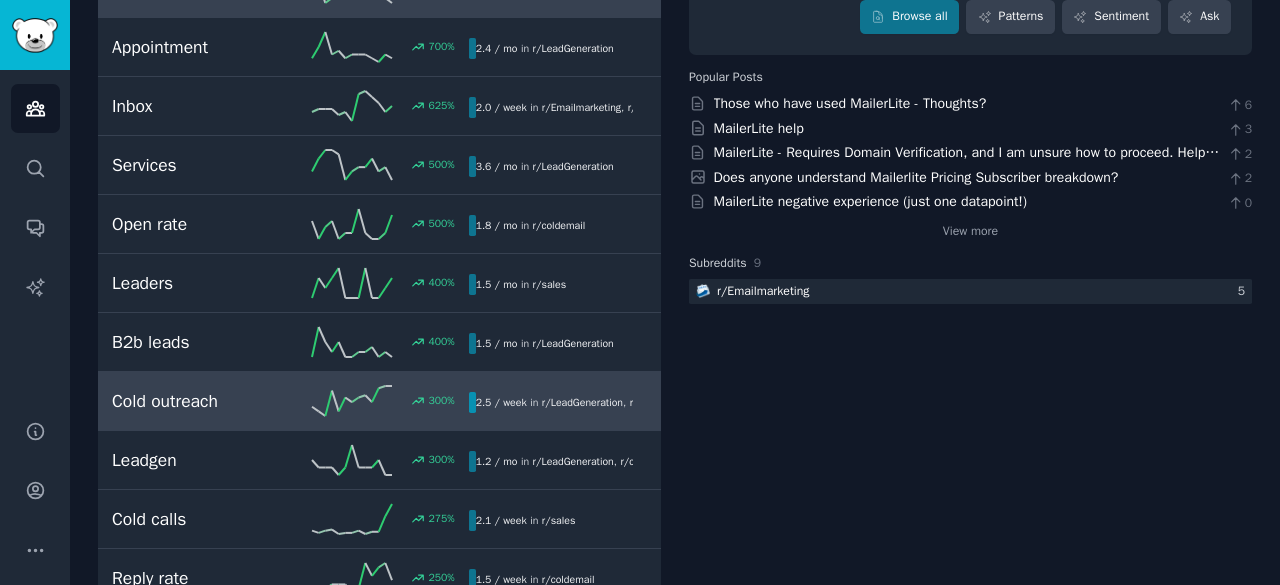 click on "Cold outreach 300 % 2.5 / week  in    r/ LeadGeneration ,  r/ coldemail" at bounding box center (379, 401) 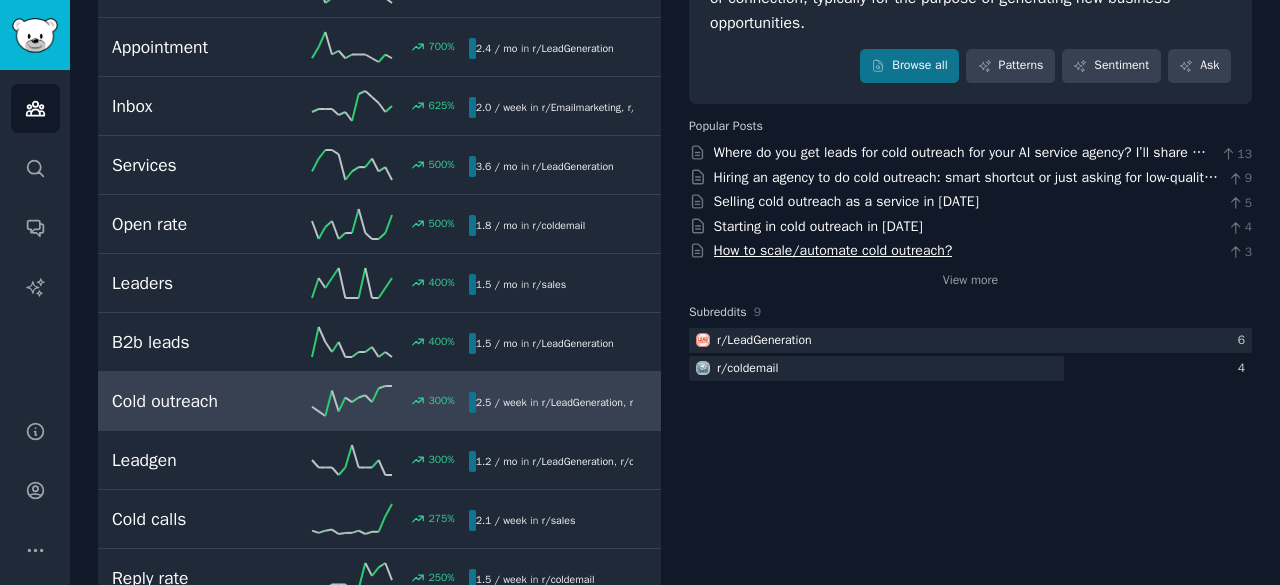 click on "How to scale/automate cold outreach?" at bounding box center (833, 250) 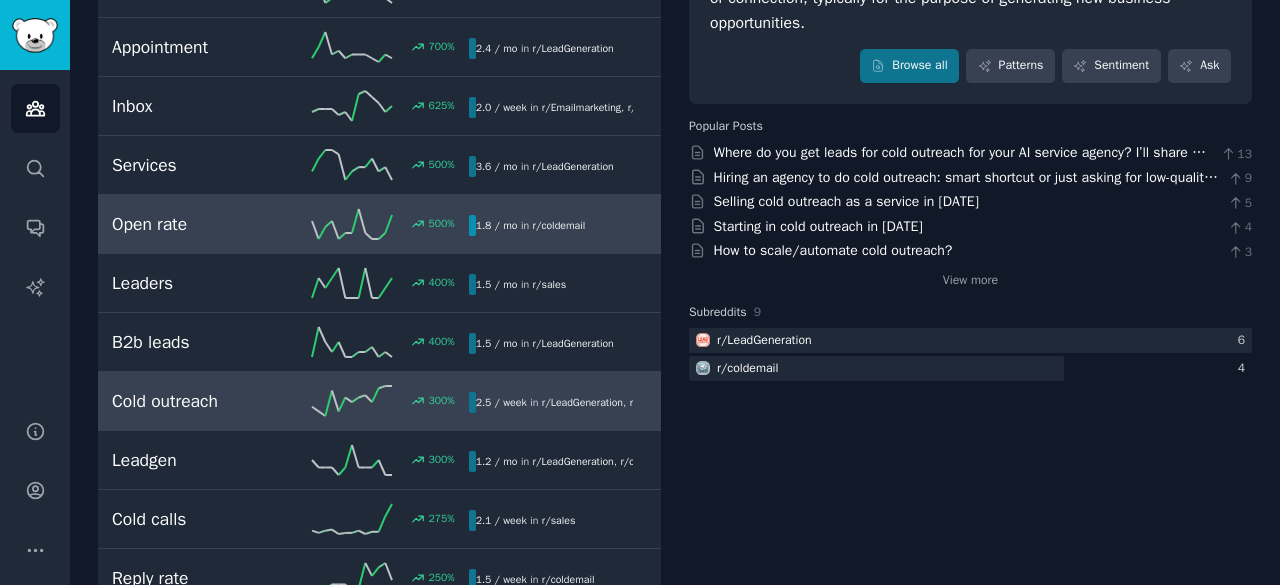 scroll, scrollTop: 0, scrollLeft: 0, axis: both 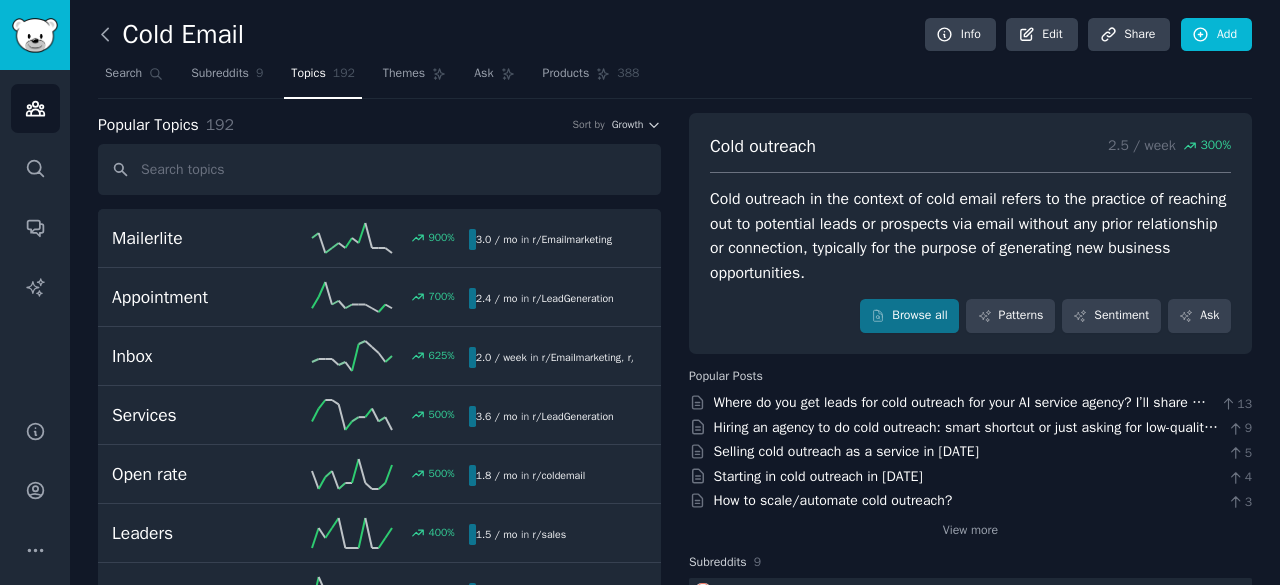 click 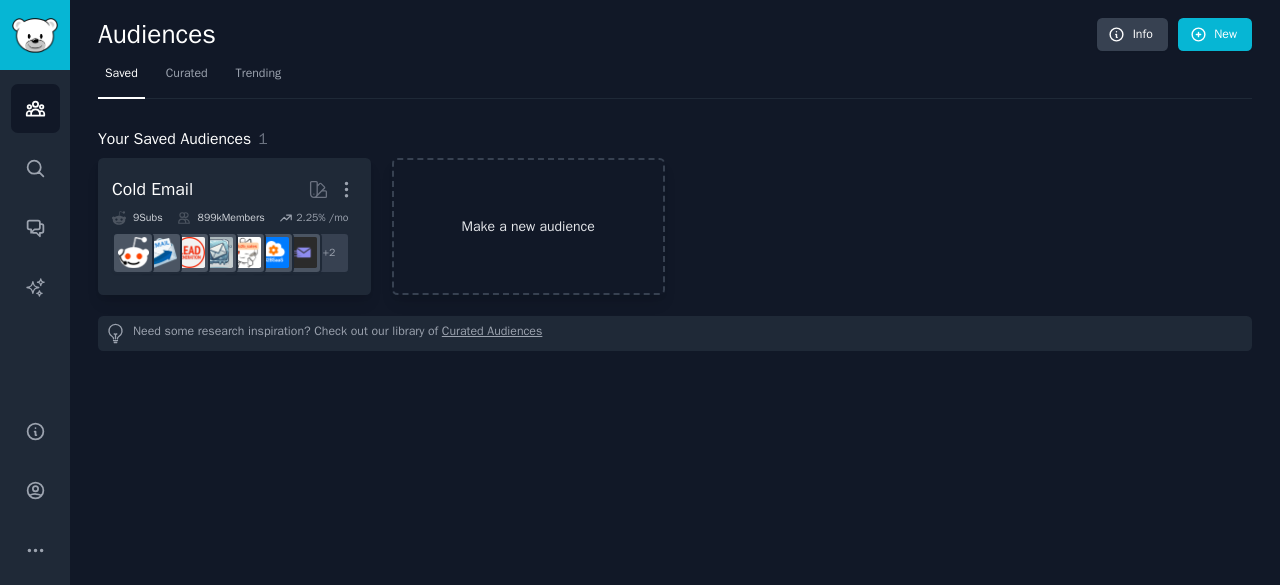 click on "Make a new audience" at bounding box center (528, 226) 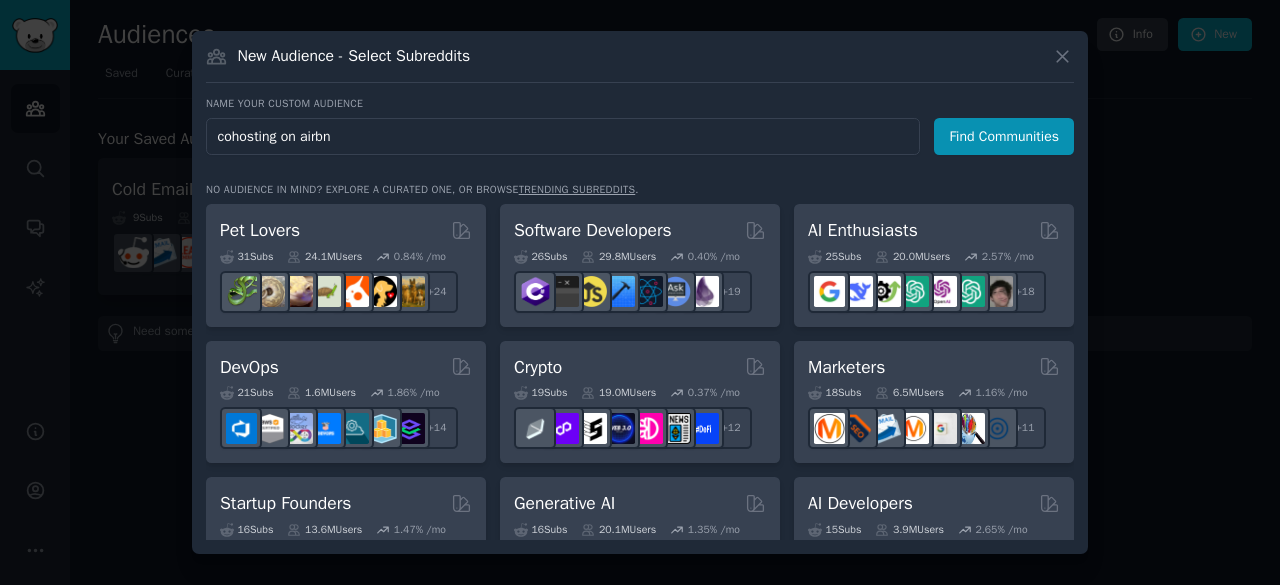 type on "cohosting on airbnb" 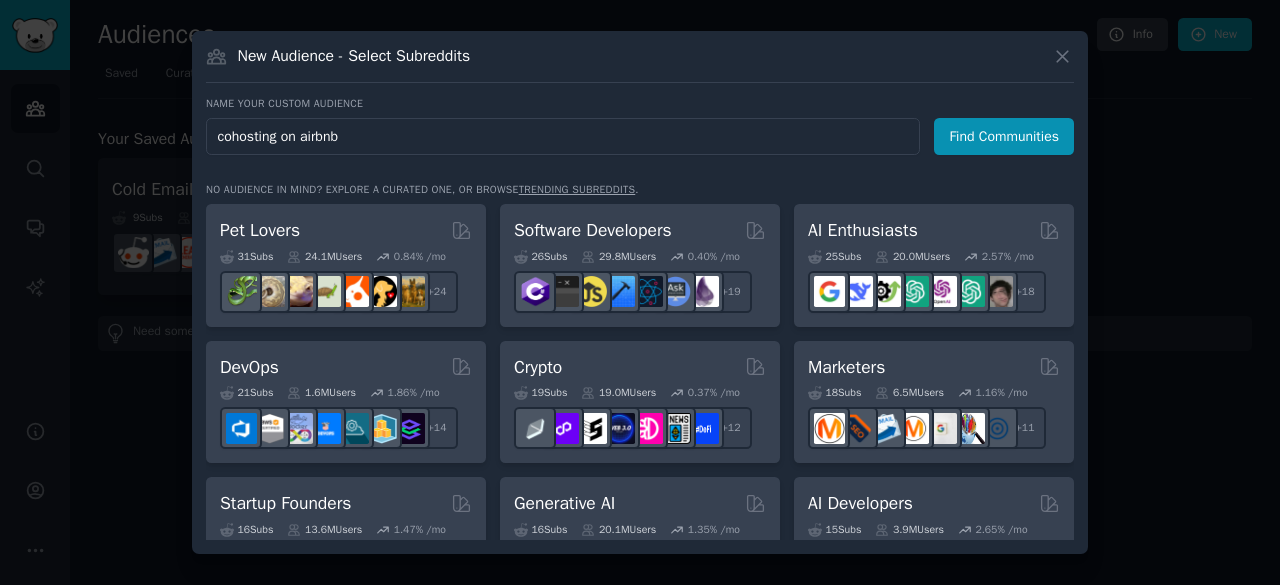 click on "Find Communities" at bounding box center [1004, 136] 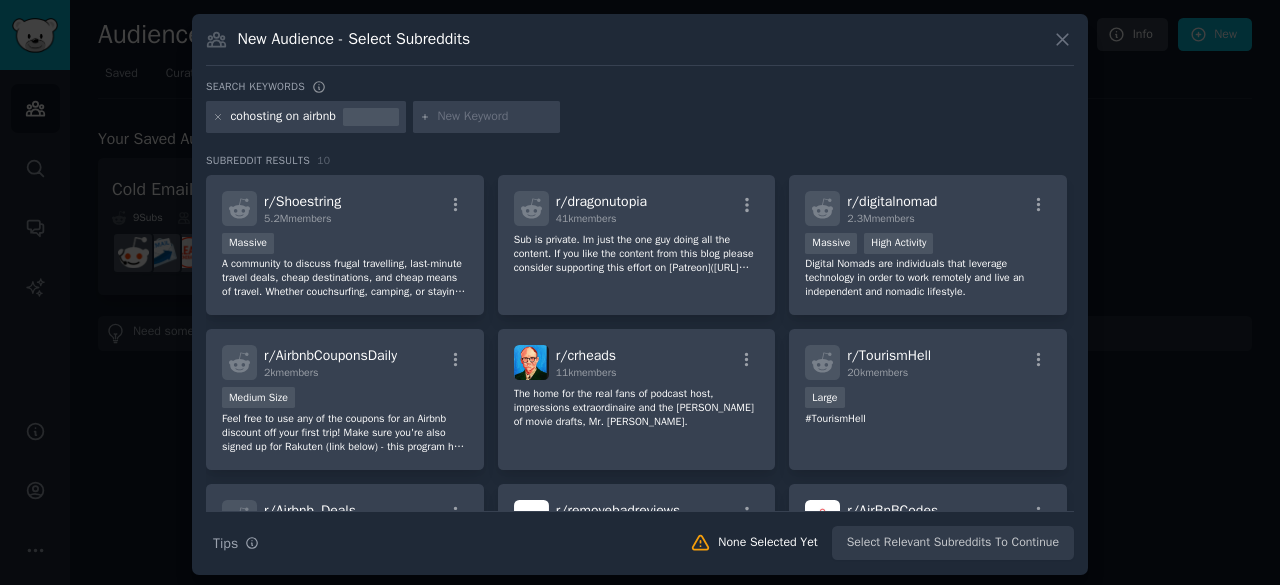 click on "cohosting on airbnb" at bounding box center [283, 117] 